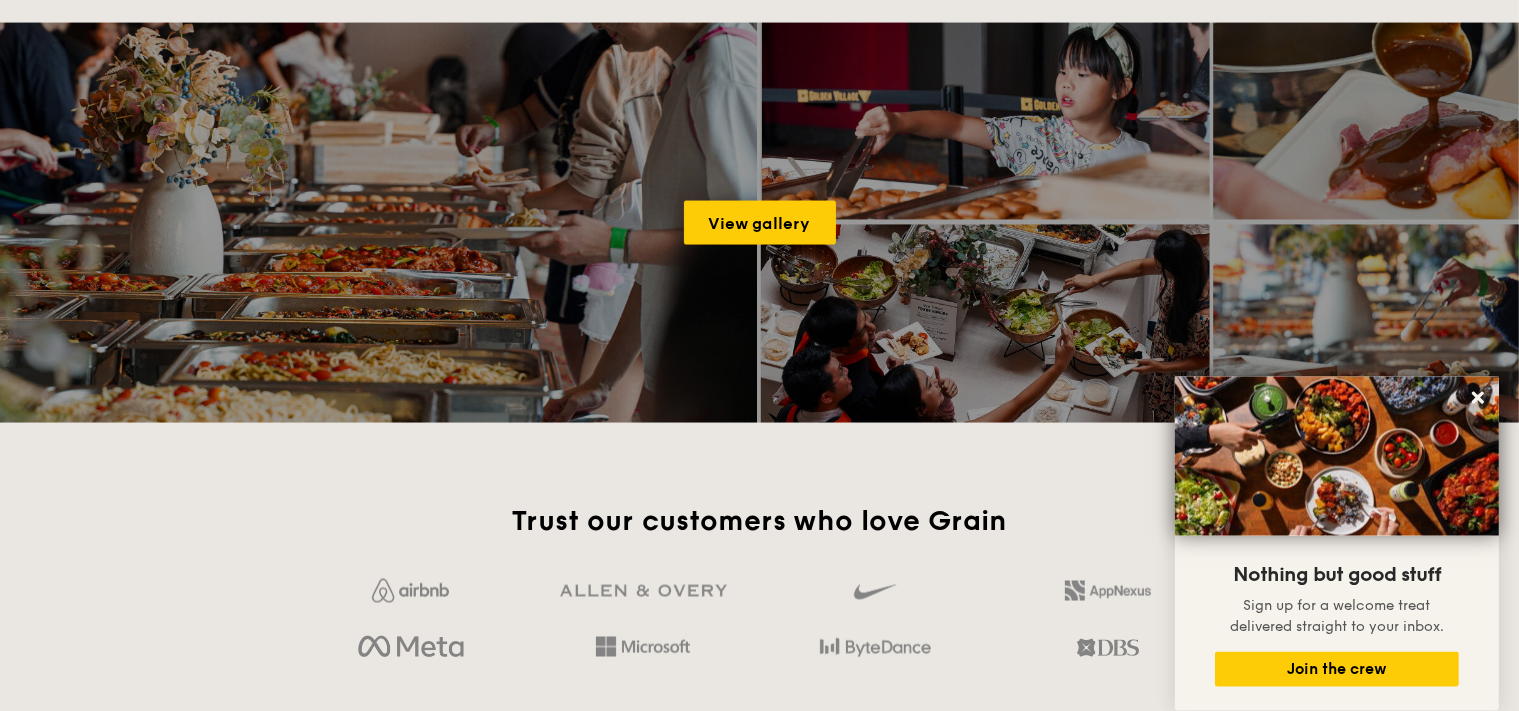scroll, scrollTop: 3168, scrollLeft: 0, axis: vertical 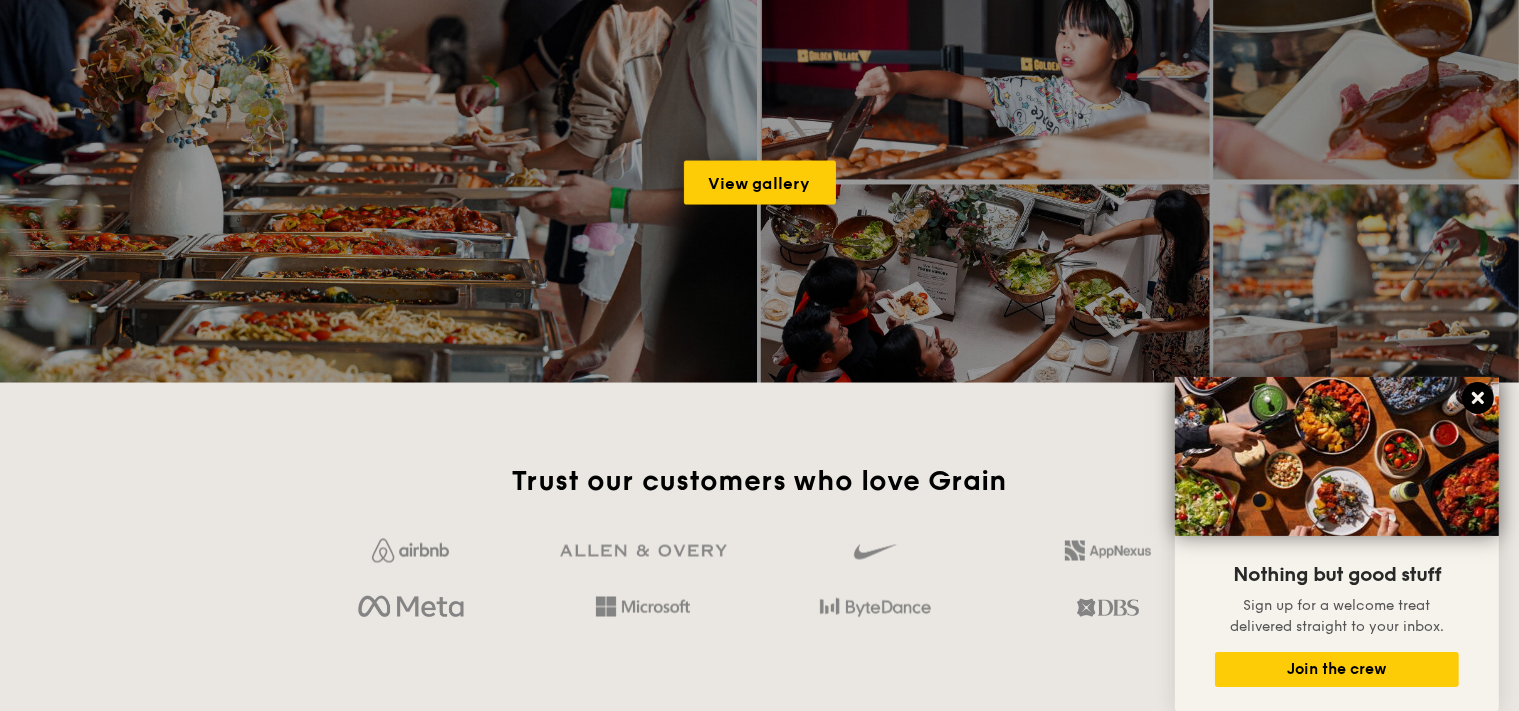 click 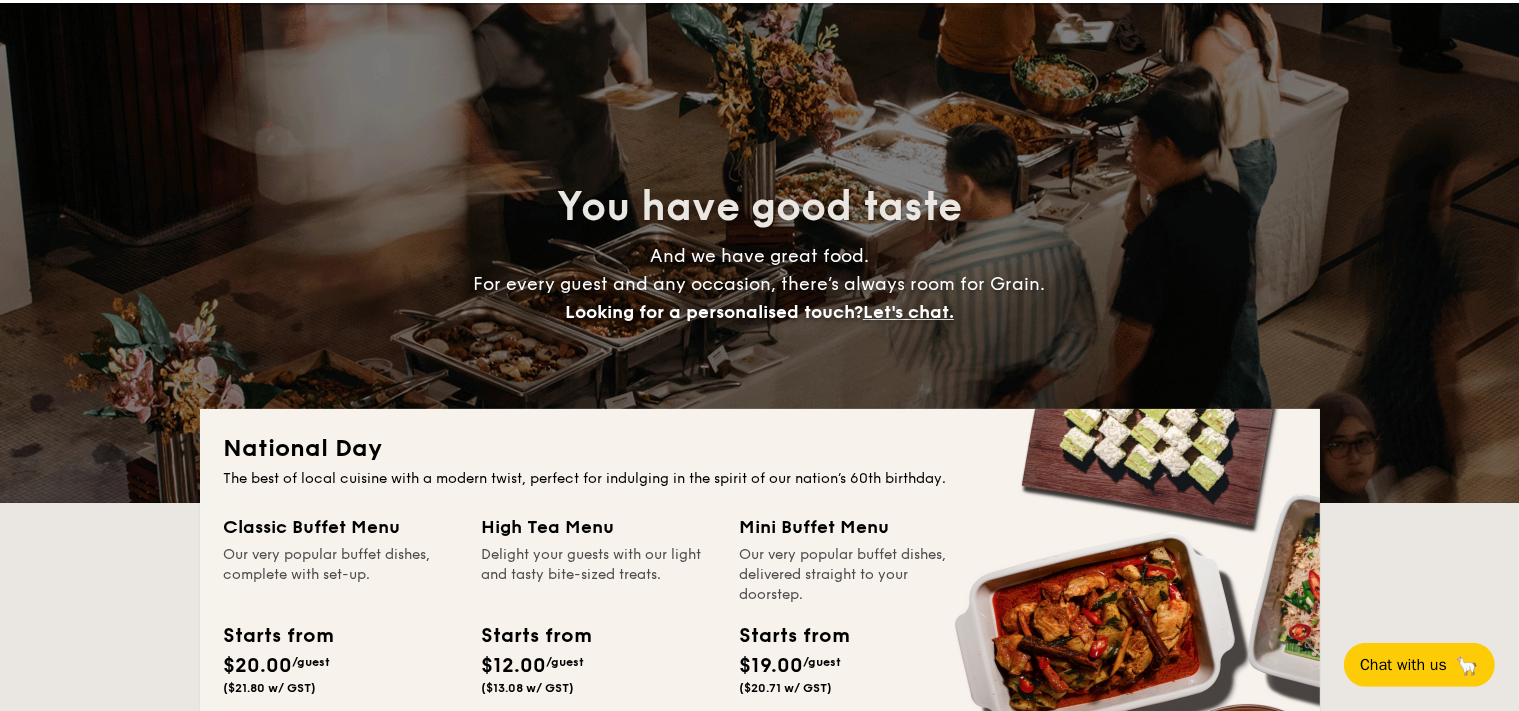 scroll, scrollTop: 0, scrollLeft: 0, axis: both 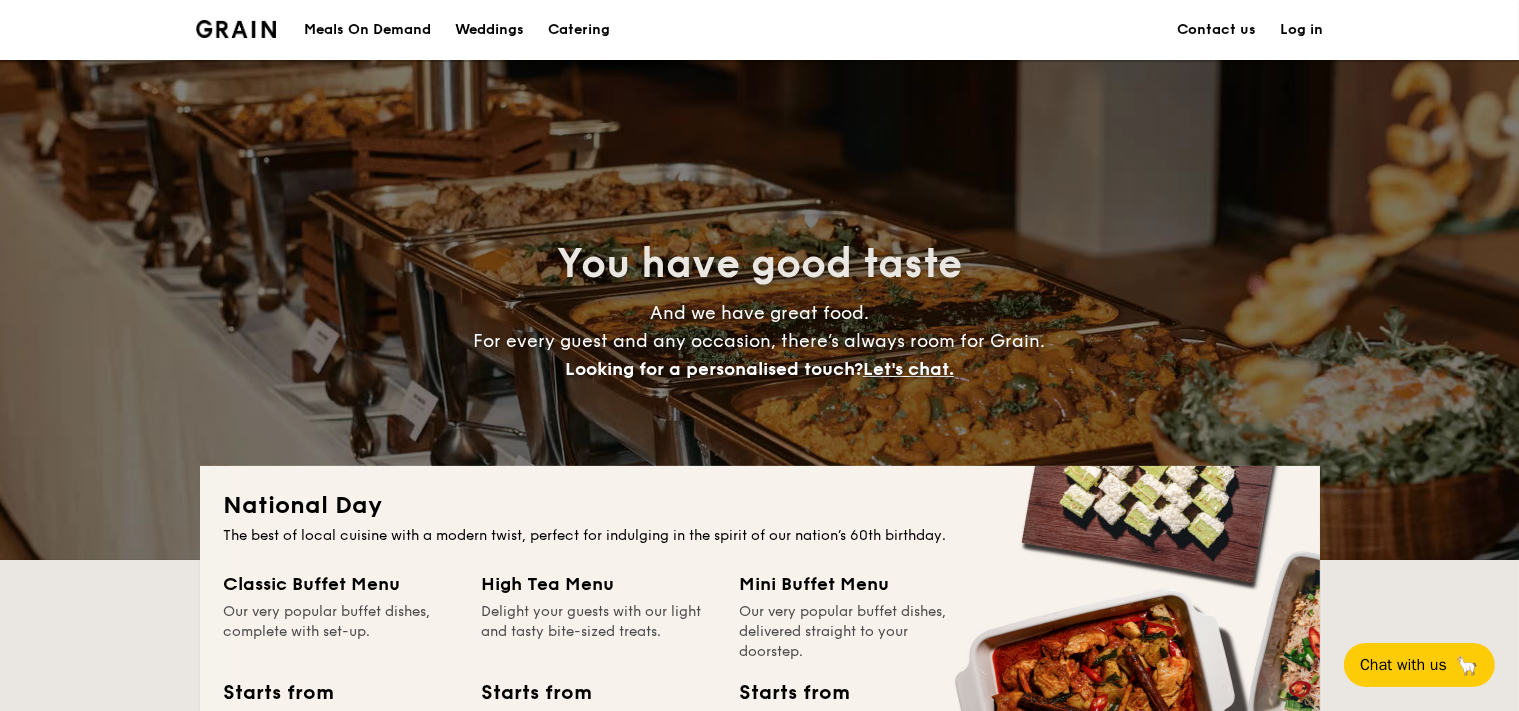 click on "Meals On Demand" at bounding box center [367, 30] 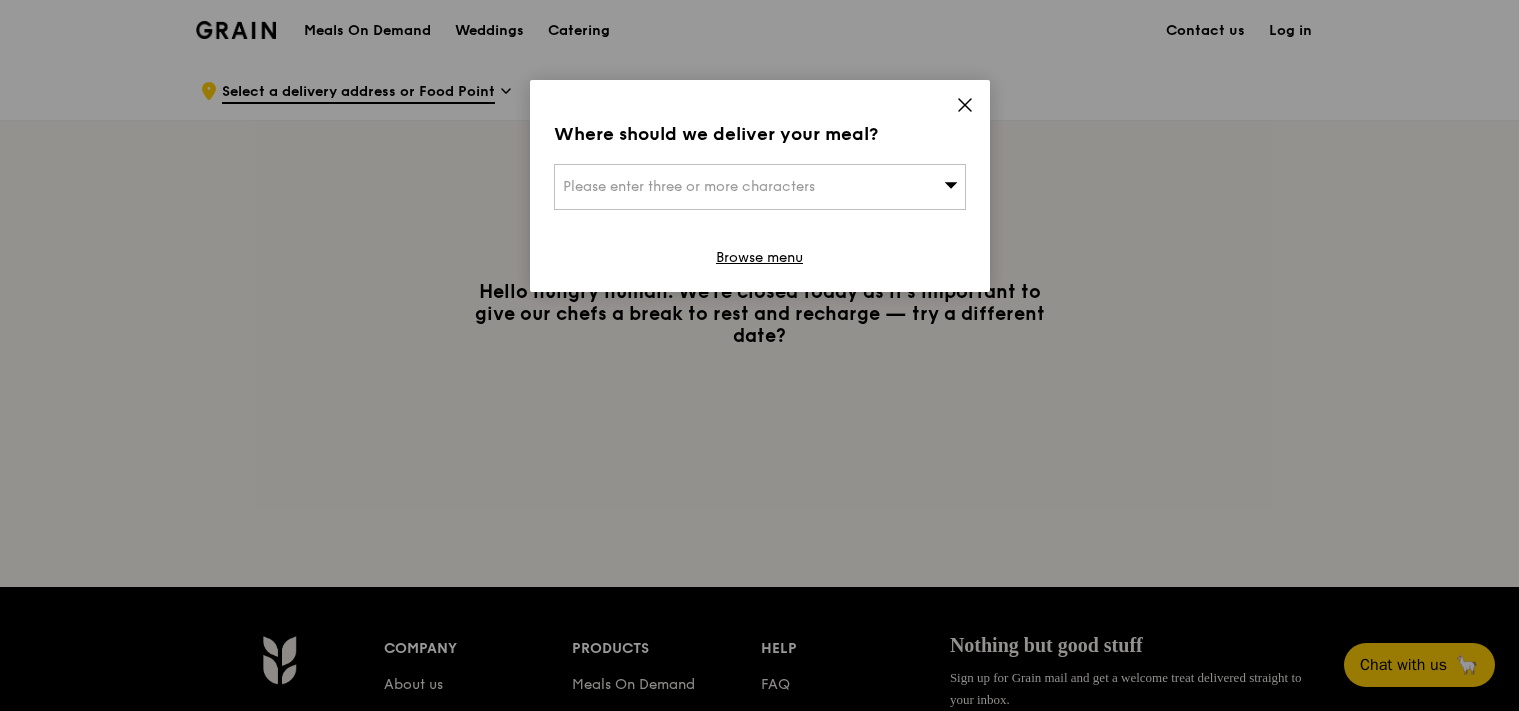 scroll, scrollTop: 0, scrollLeft: 0, axis: both 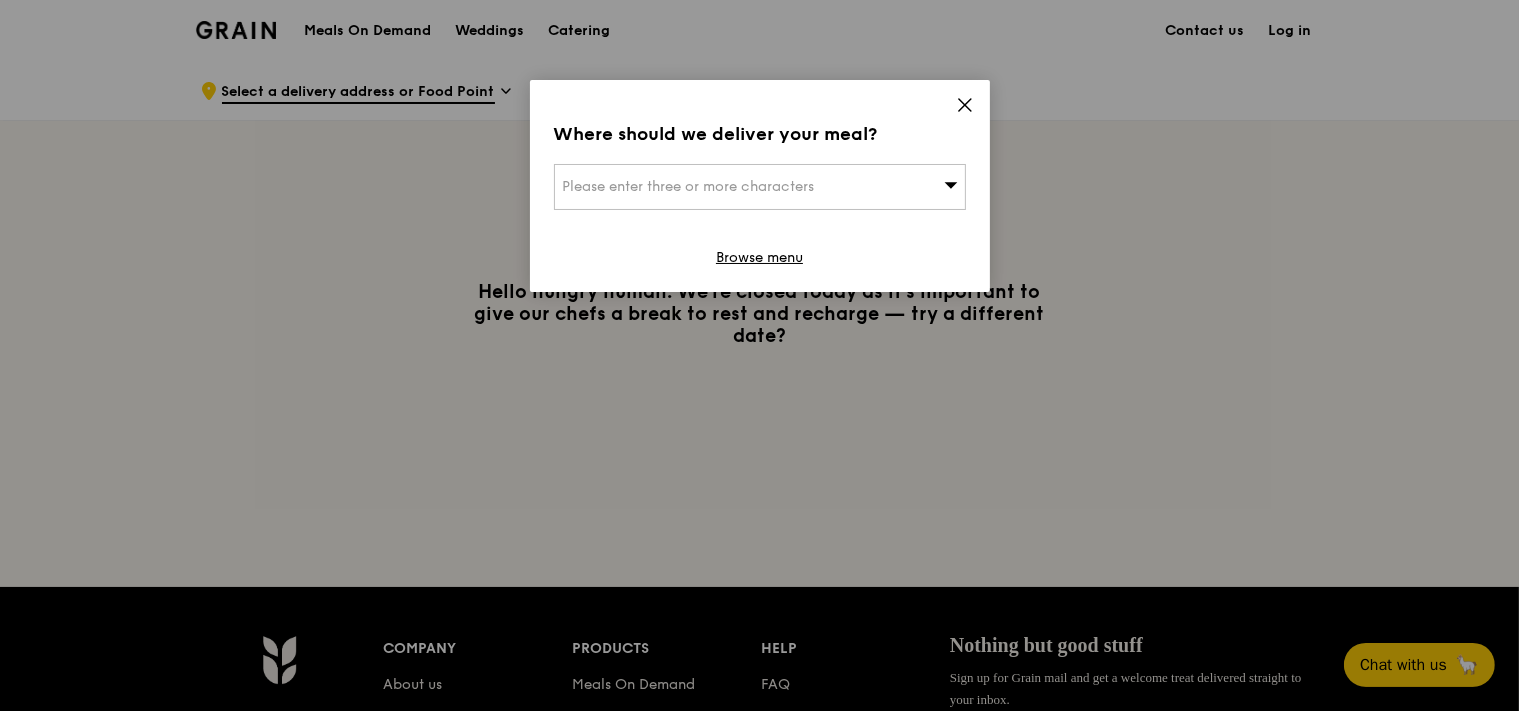 click on "Please enter three or more characters" at bounding box center (760, 187) 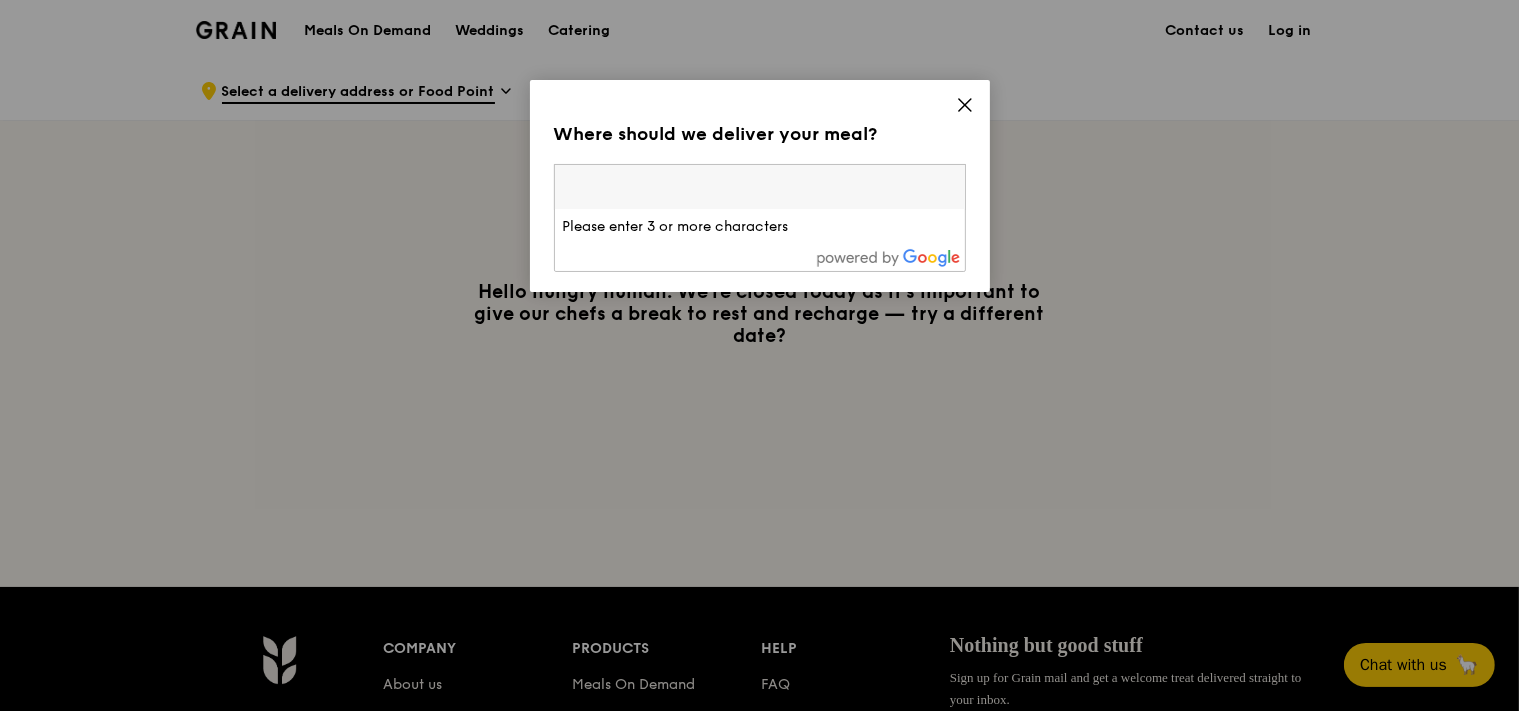 click on "Where should we deliver your meal?
Please enter three or more characters
Please enter 3 or more characters
Browse menu" at bounding box center [760, 186] 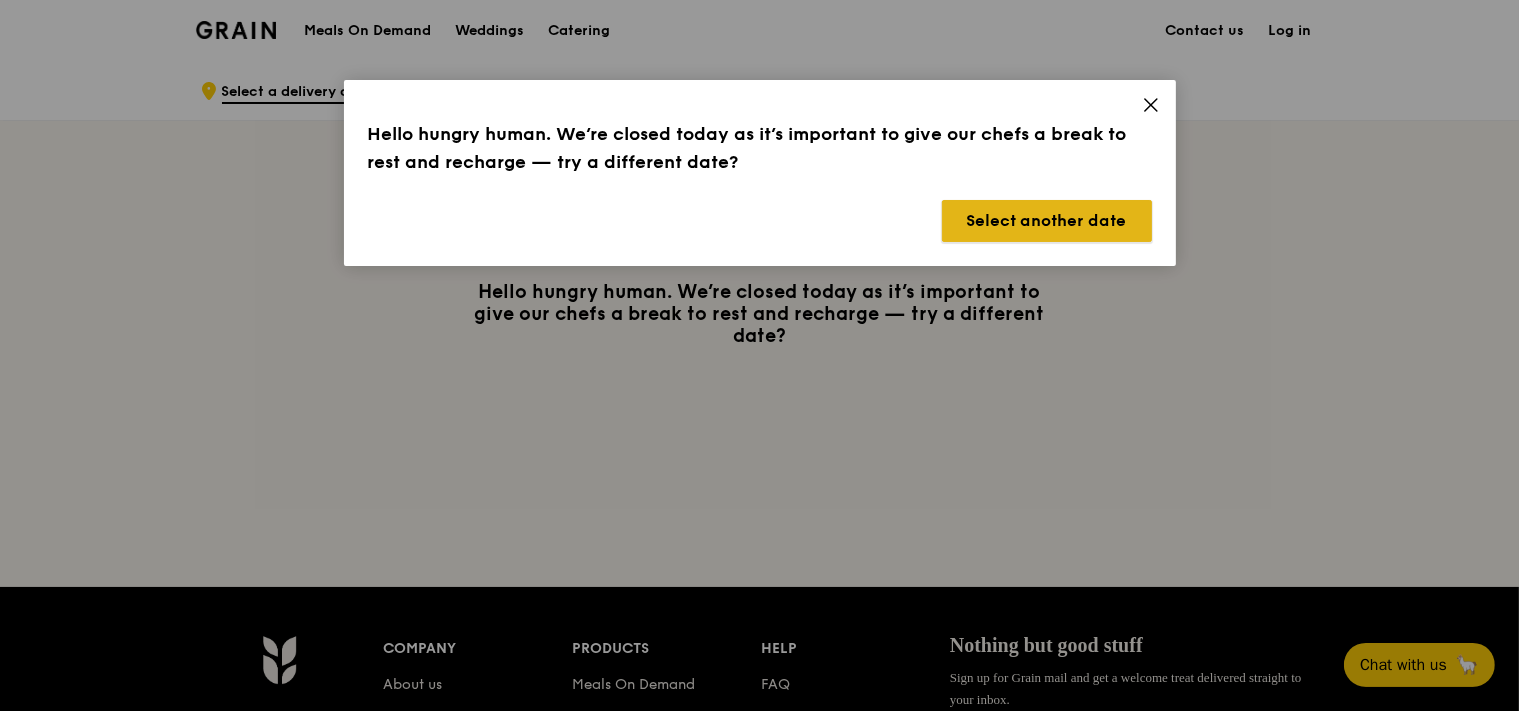 click on "Select another date" at bounding box center (1047, 221) 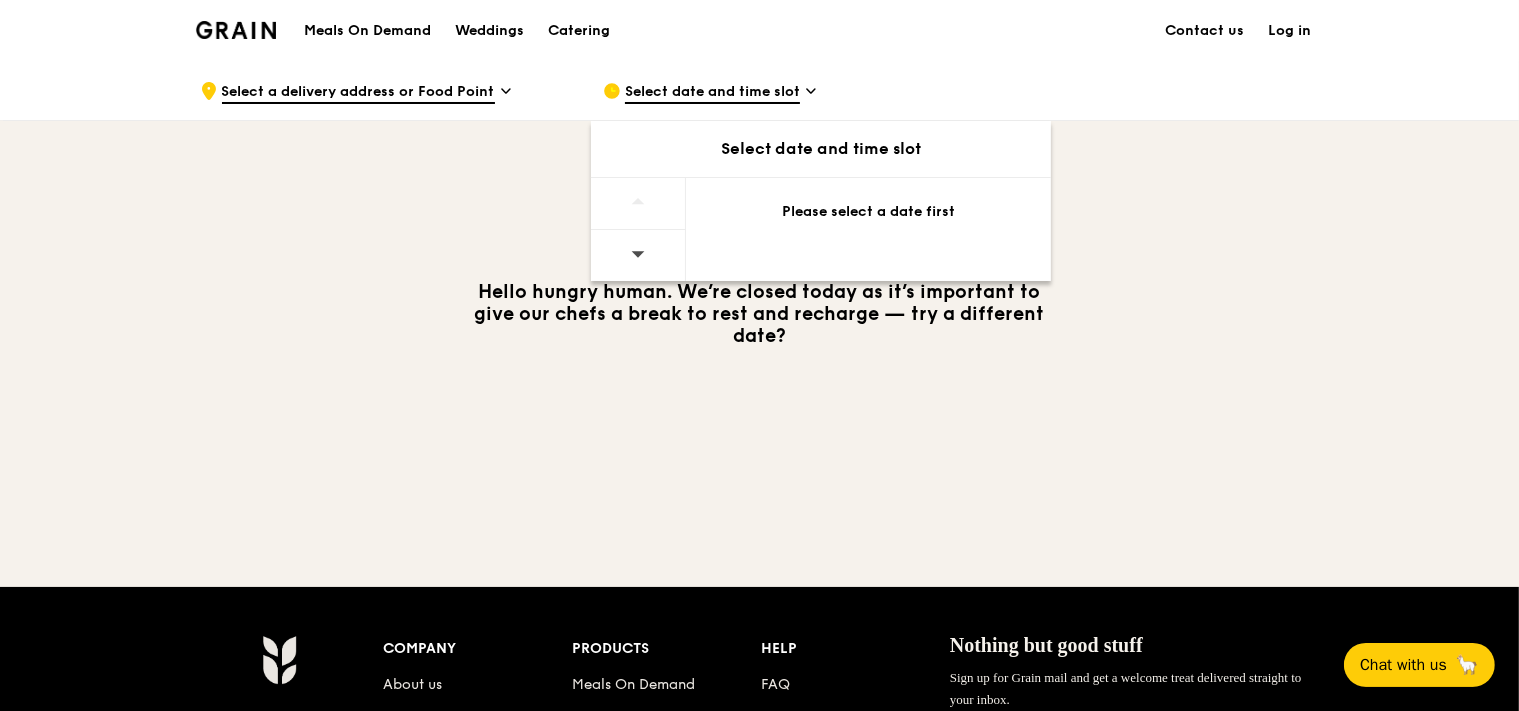 click on "Please select a date first" at bounding box center [868, 212] 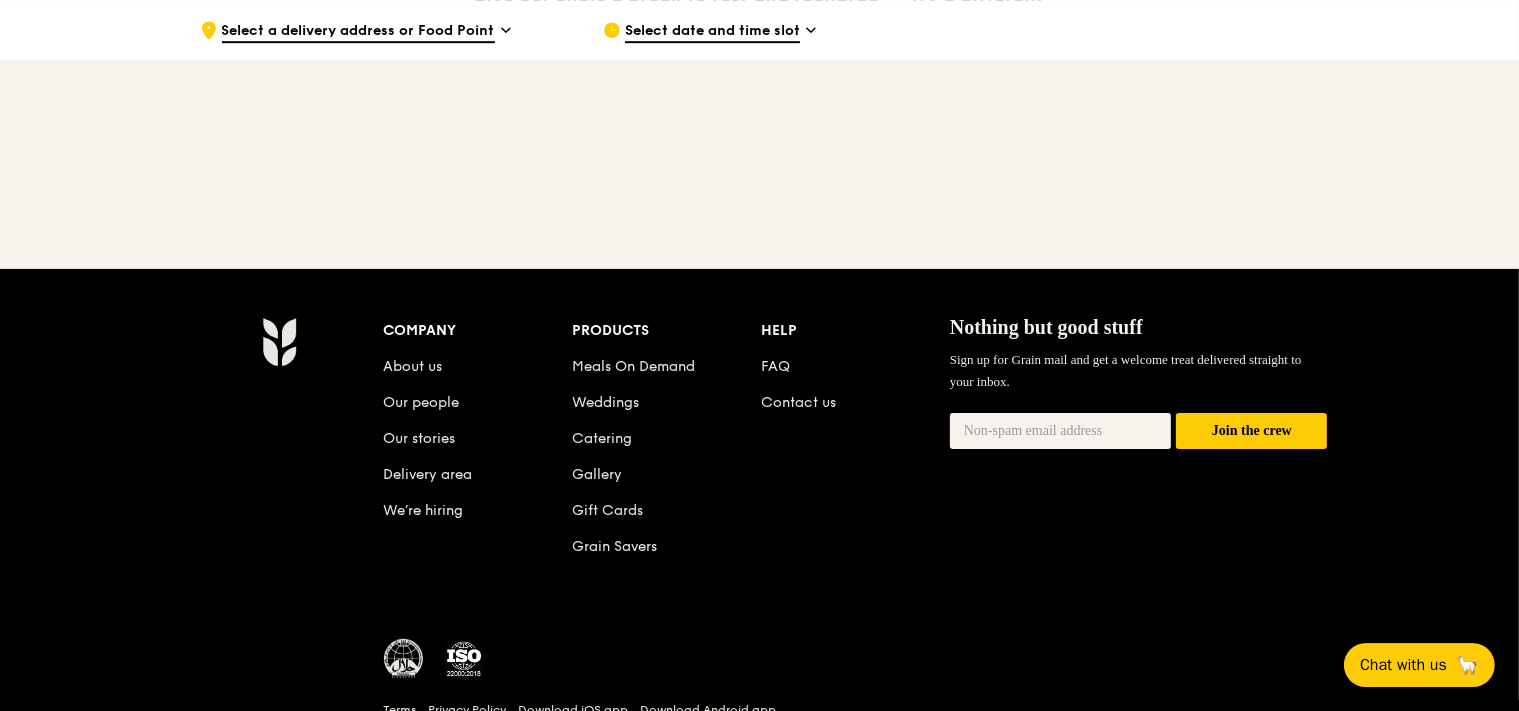 scroll, scrollTop: 422, scrollLeft: 0, axis: vertical 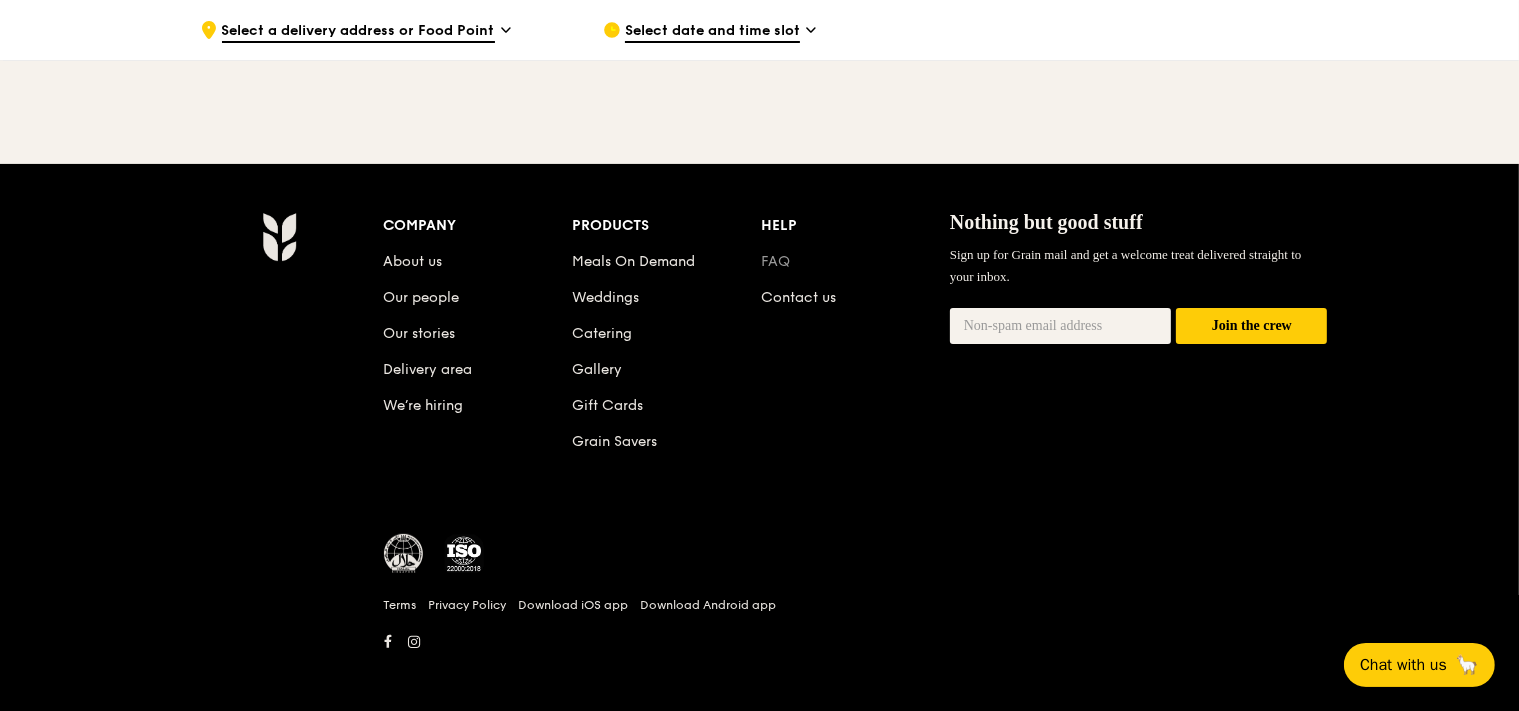 click on "FAQ" at bounding box center (775, 261) 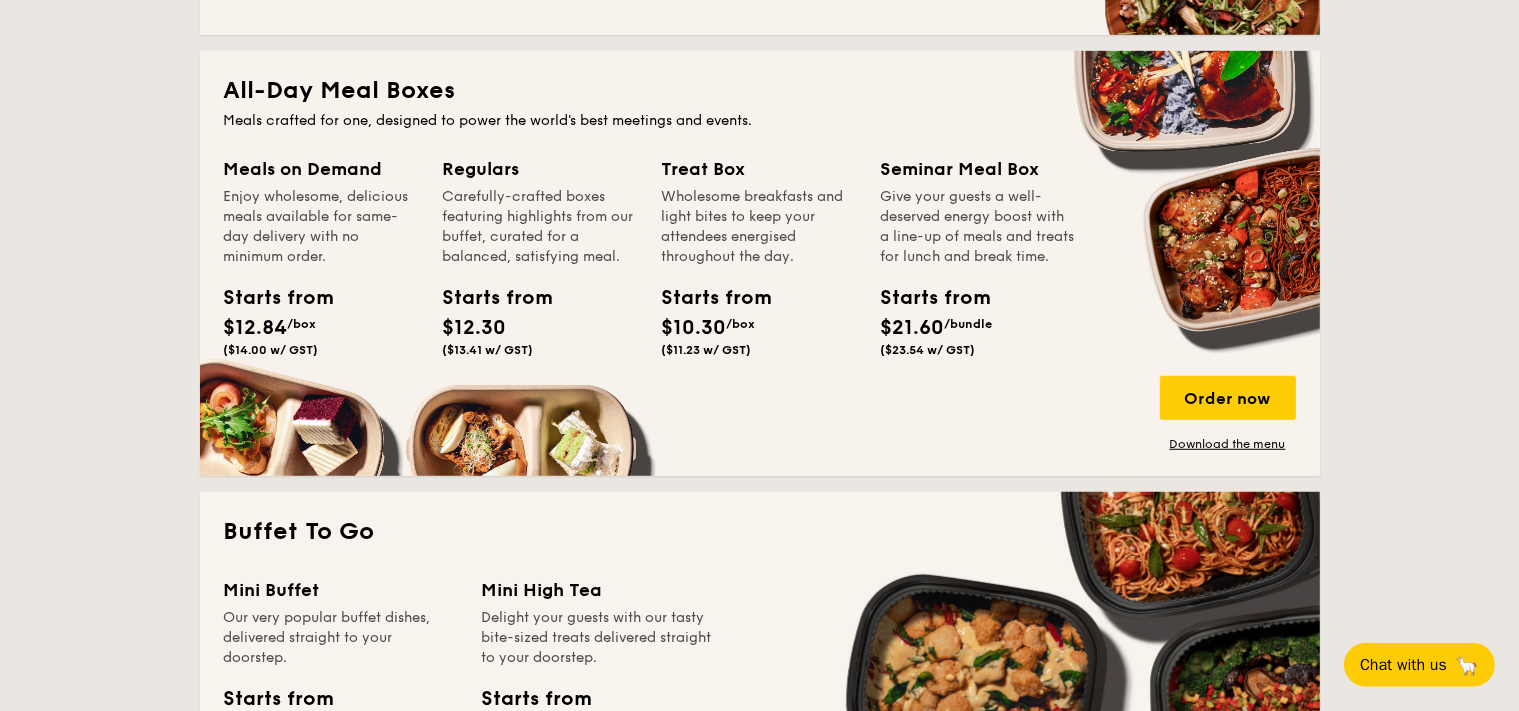 scroll, scrollTop: 1267, scrollLeft: 0, axis: vertical 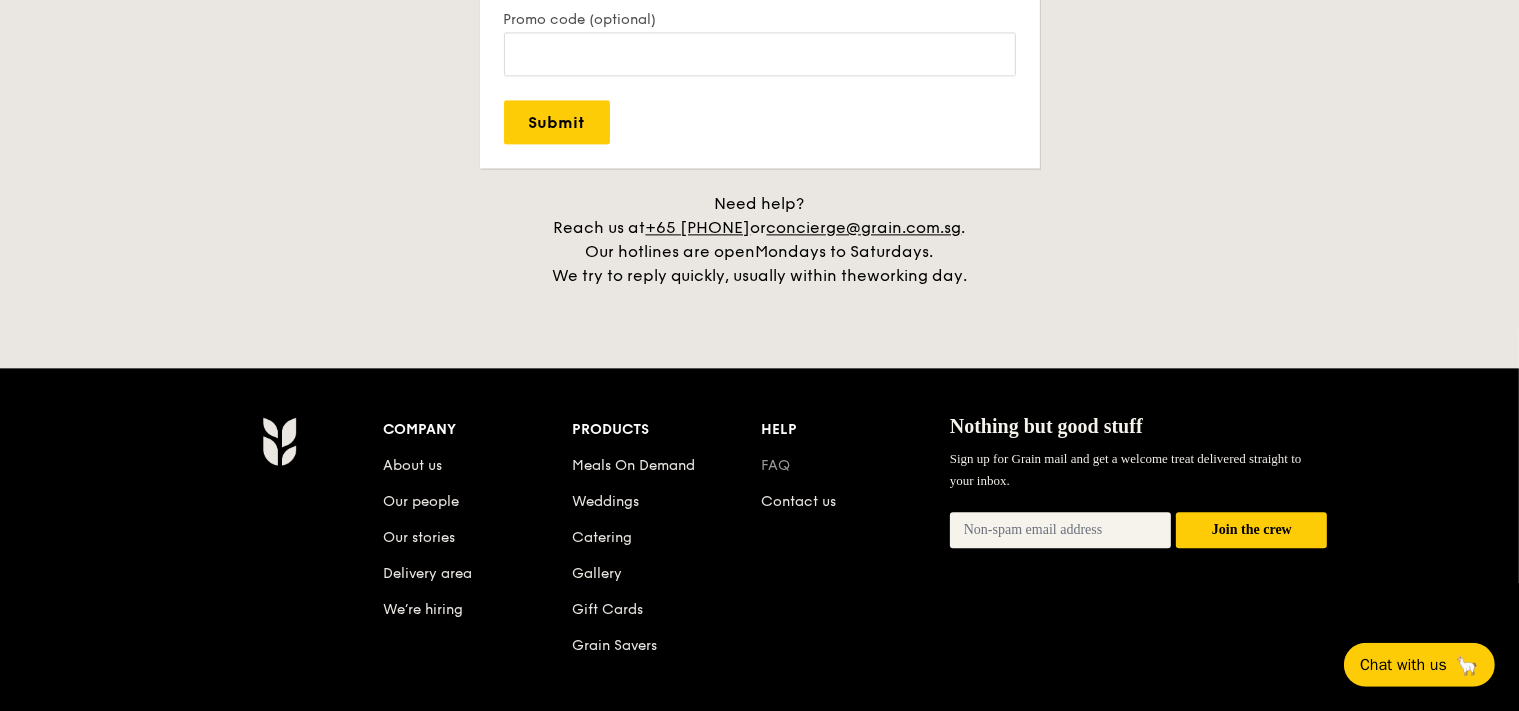 click on "FAQ" at bounding box center [775, 466] 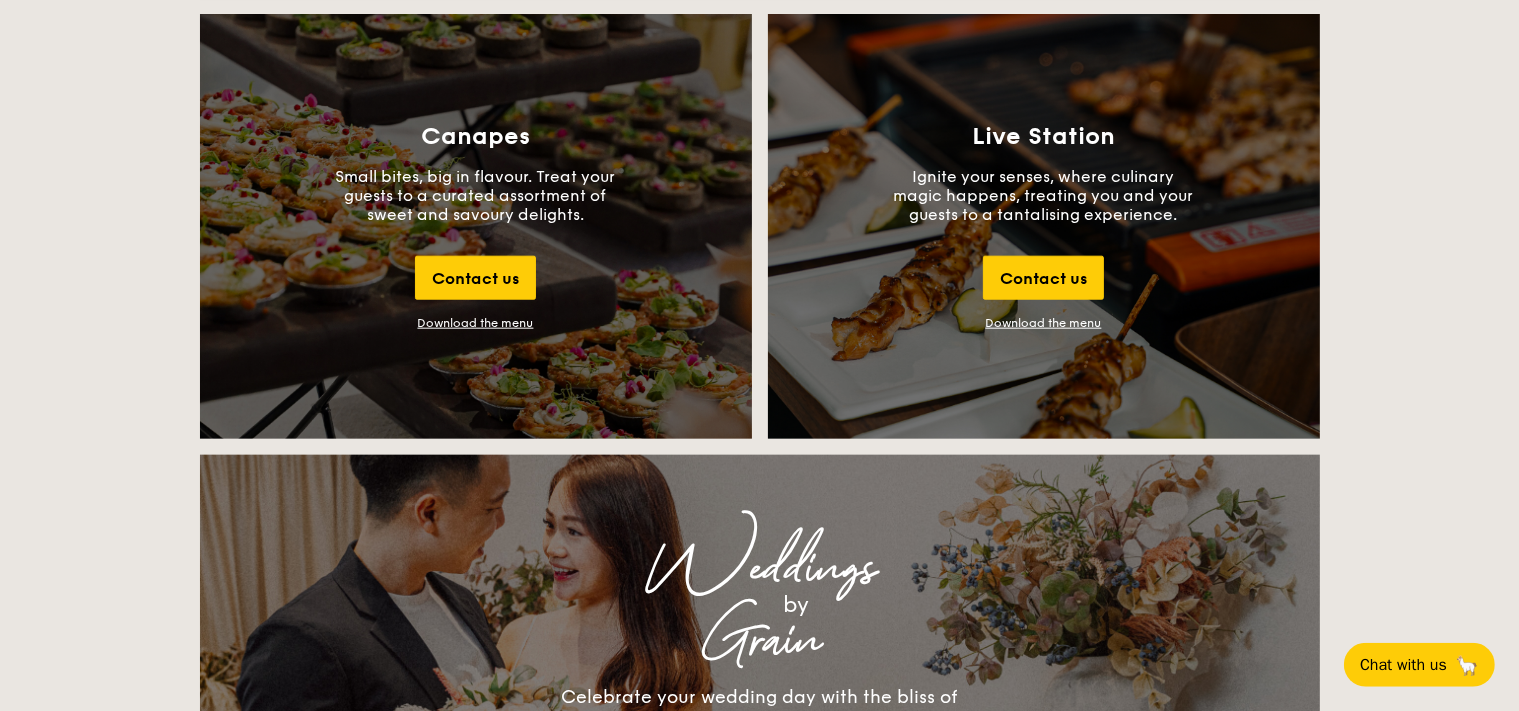 scroll, scrollTop: 0, scrollLeft: 0, axis: both 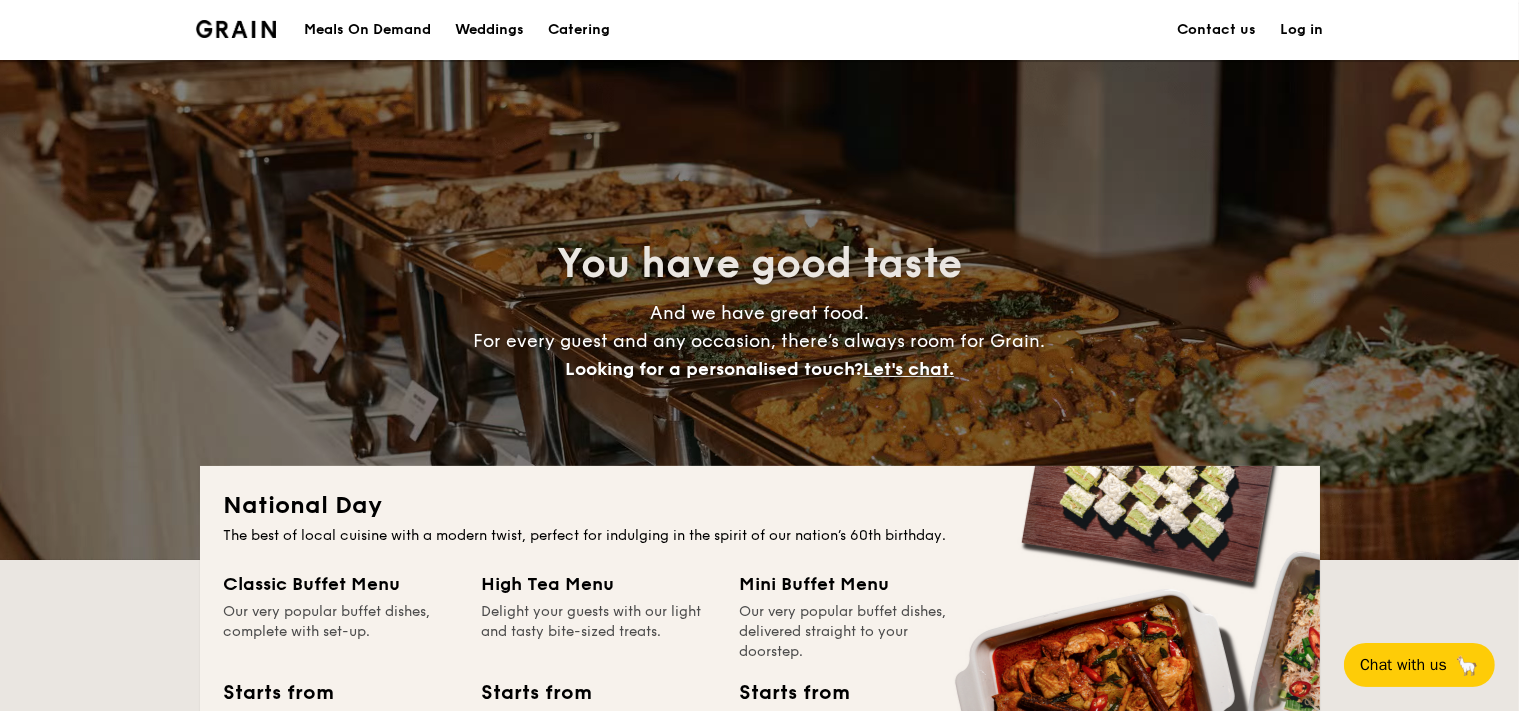 click on "Meals On Demand" at bounding box center (367, 30) 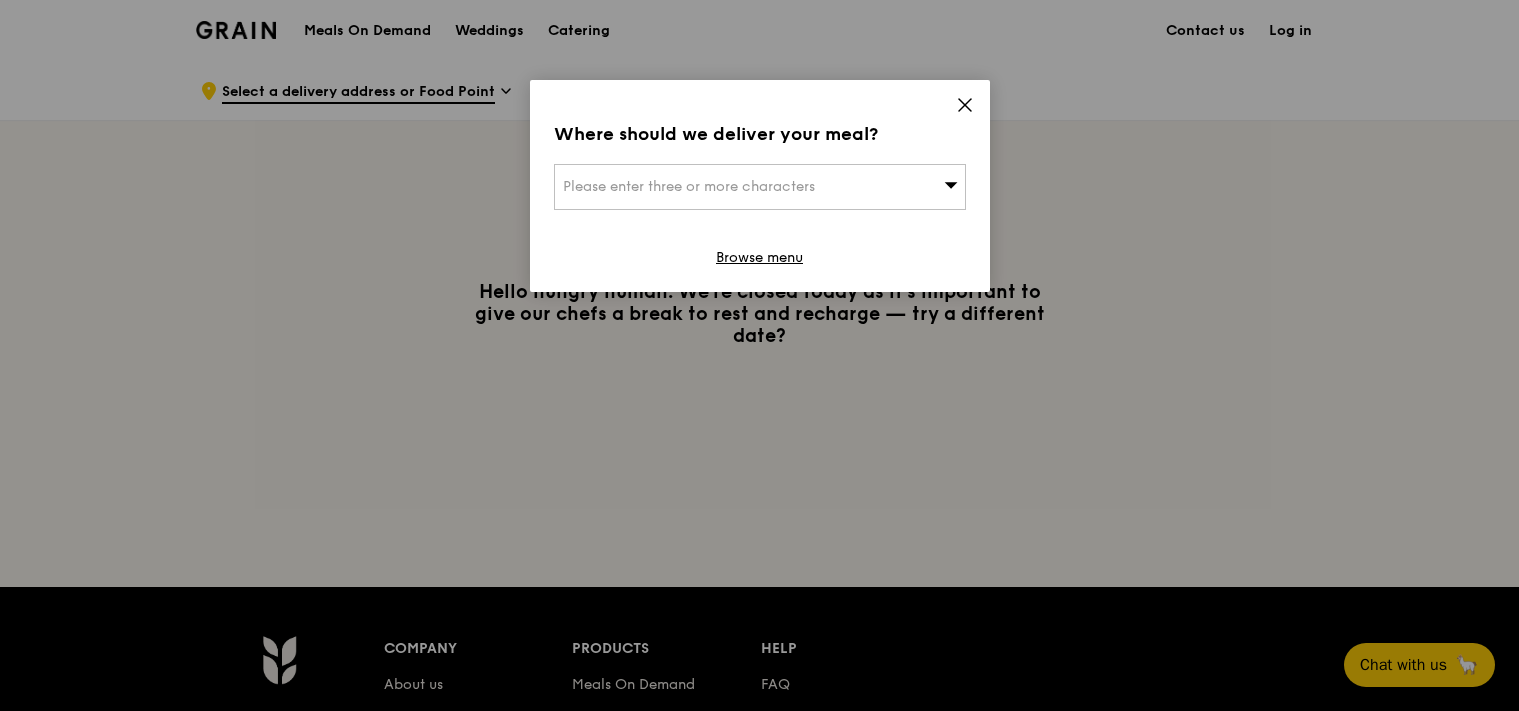 scroll, scrollTop: 0, scrollLeft: 0, axis: both 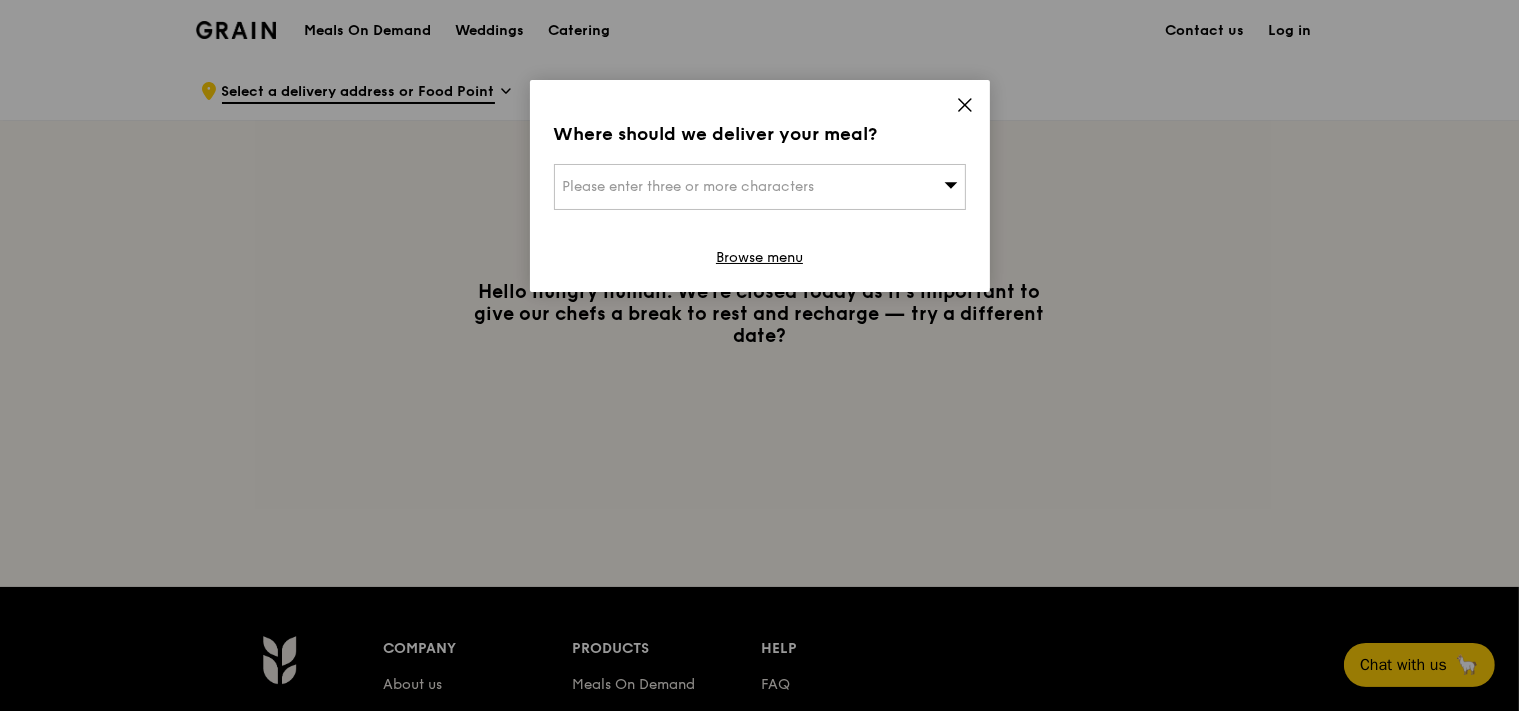 click on "Please enter three or more characters" at bounding box center [760, 187] 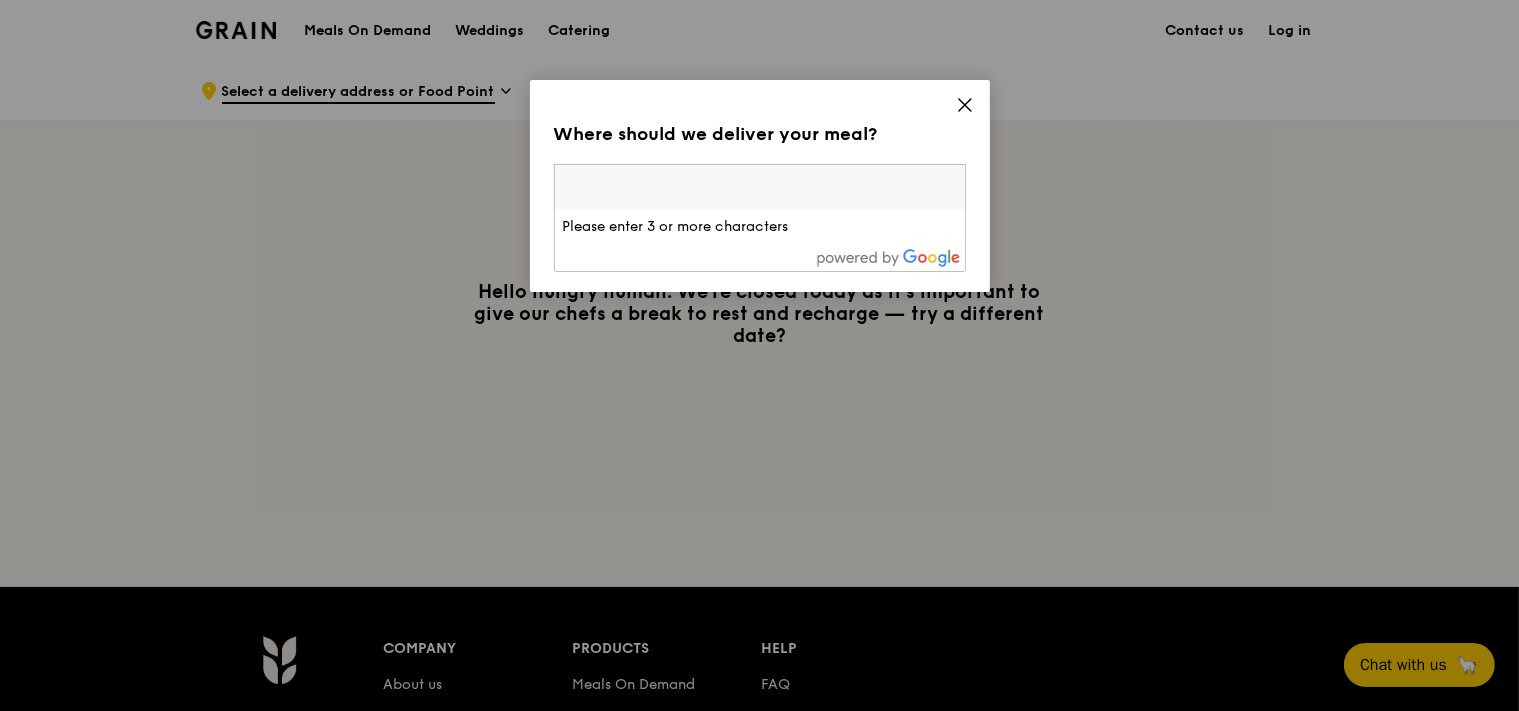 click on "Where should we deliver your meal?" at bounding box center [760, 134] 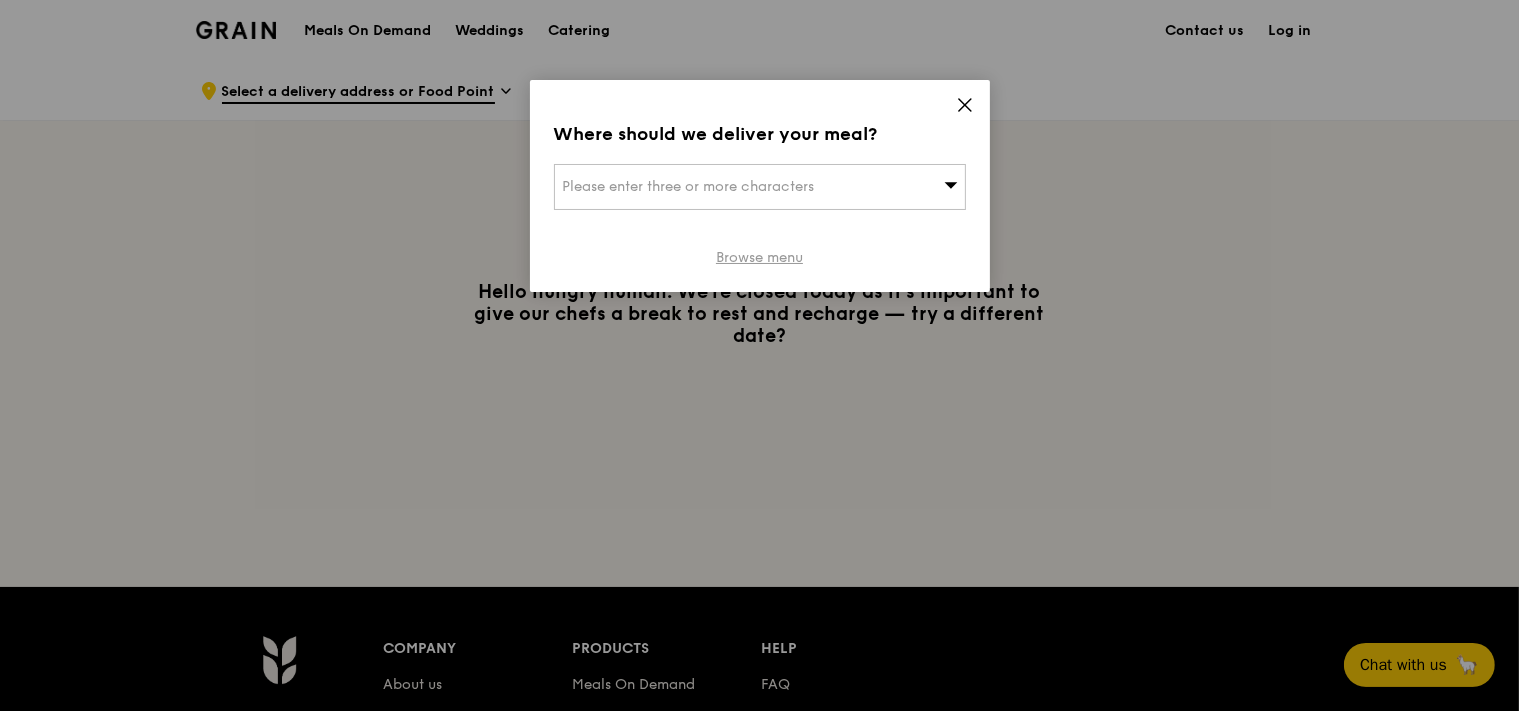 click on "Browse menu" at bounding box center [759, 258] 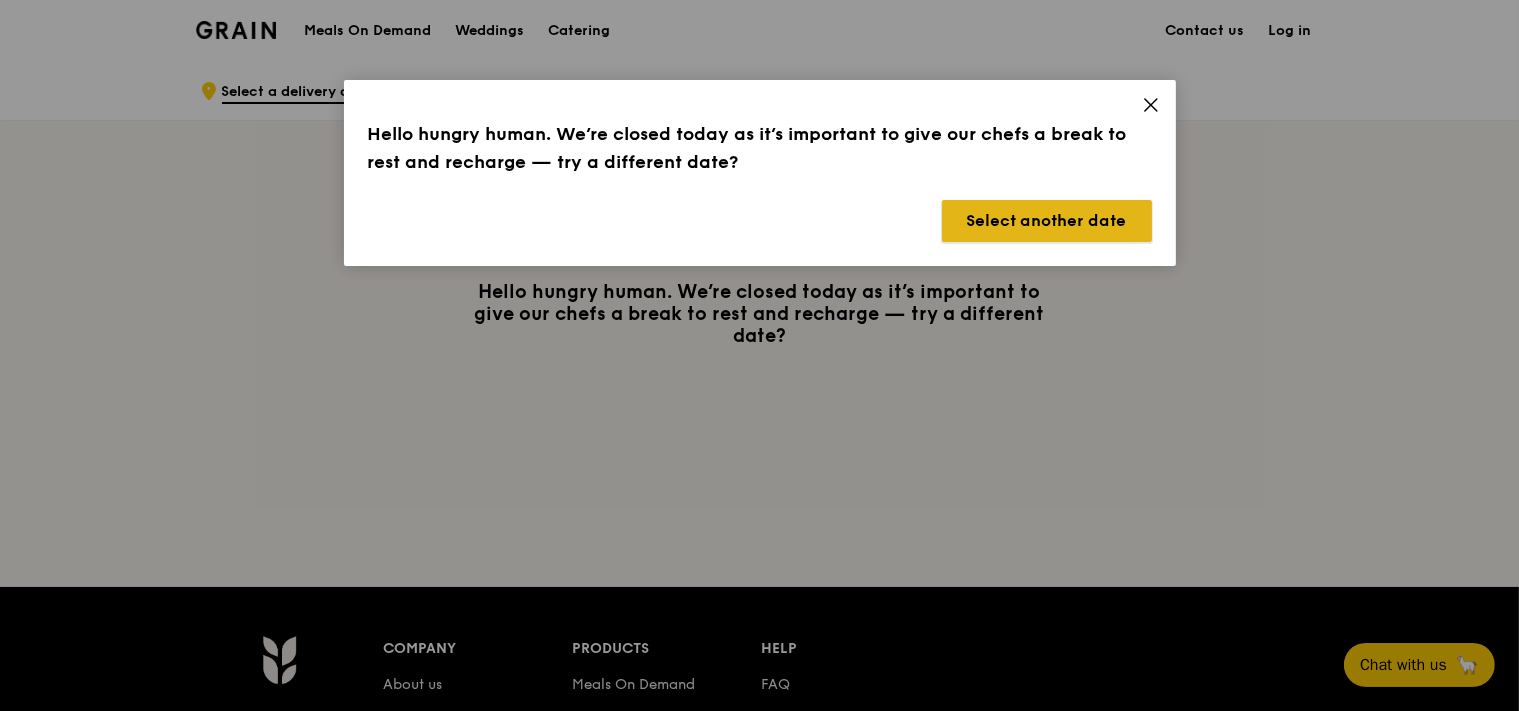 click on "Select another date" at bounding box center [1047, 221] 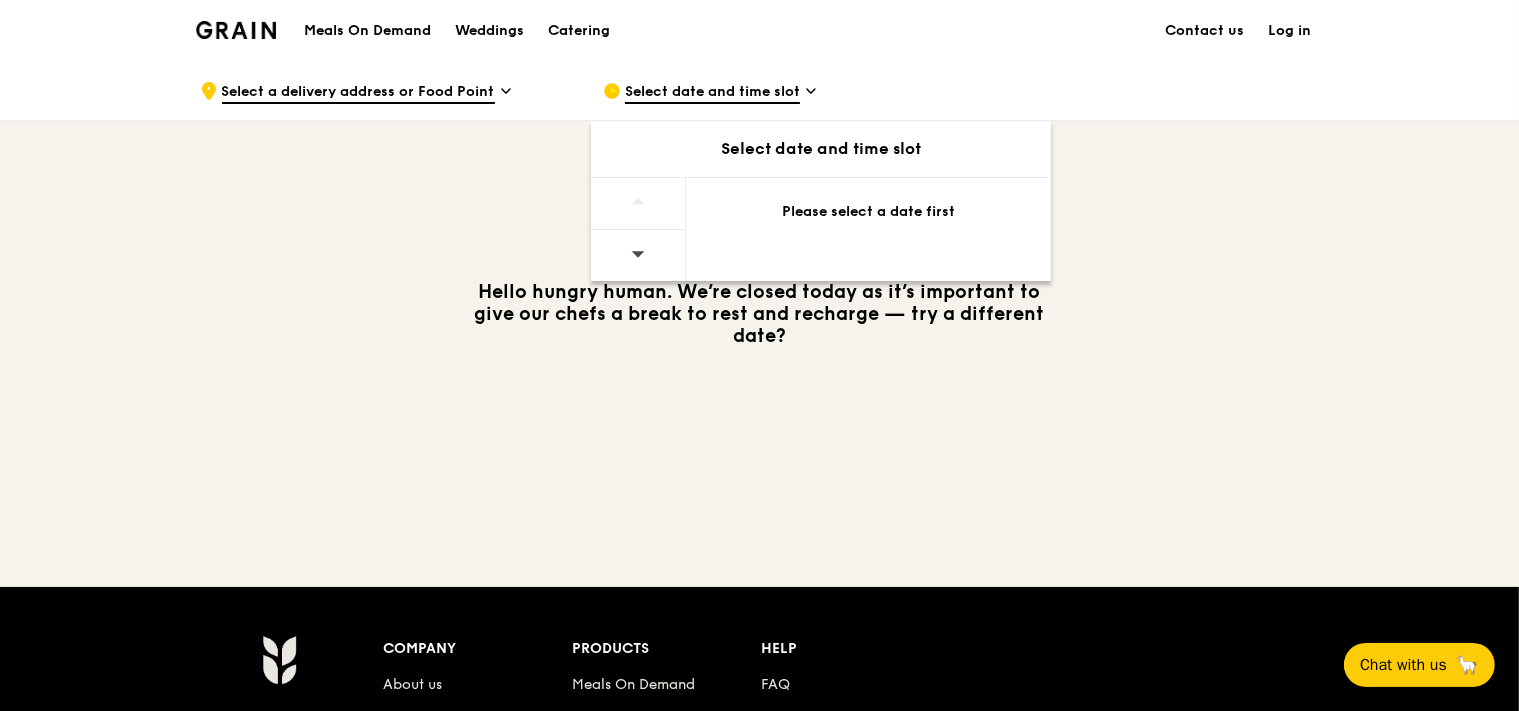 click at bounding box center (638, 255) 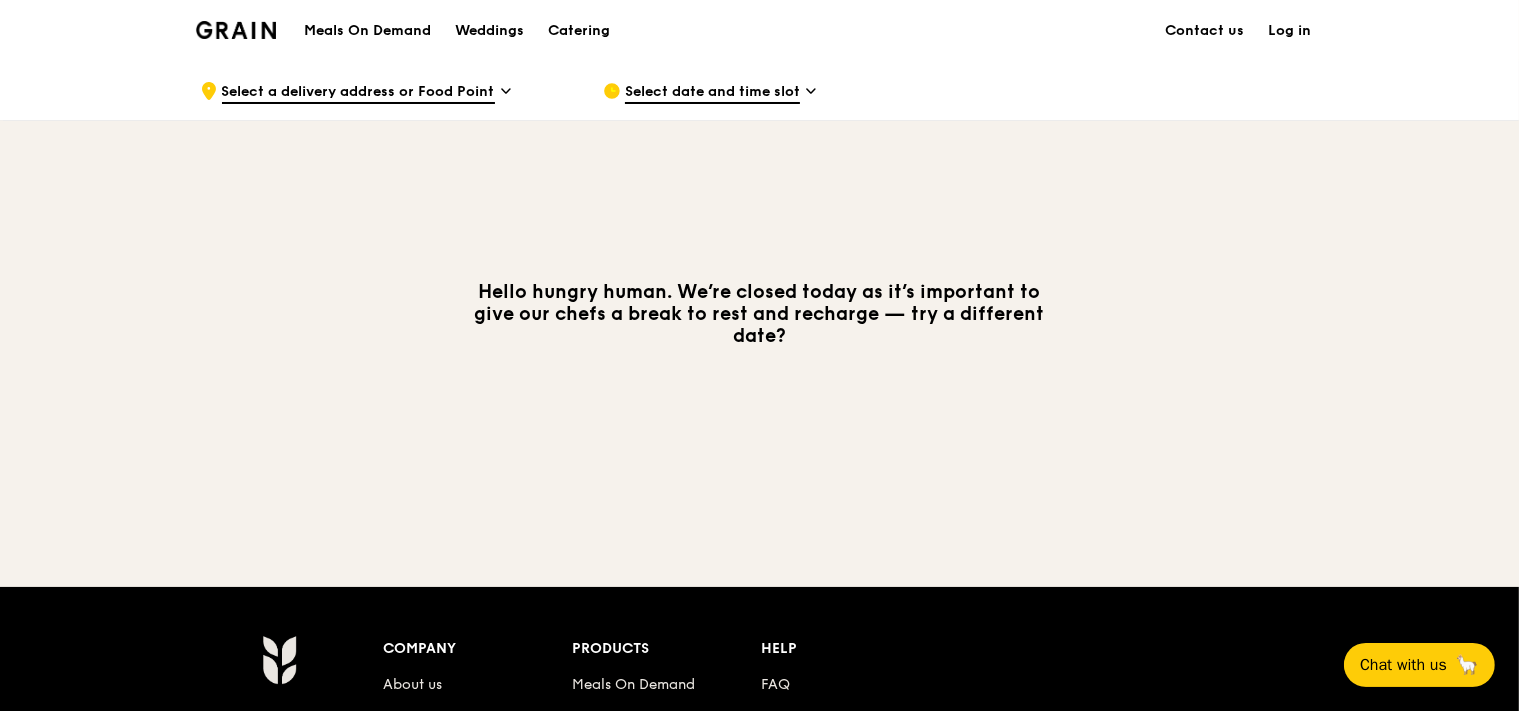 click at bounding box center (236, 30) 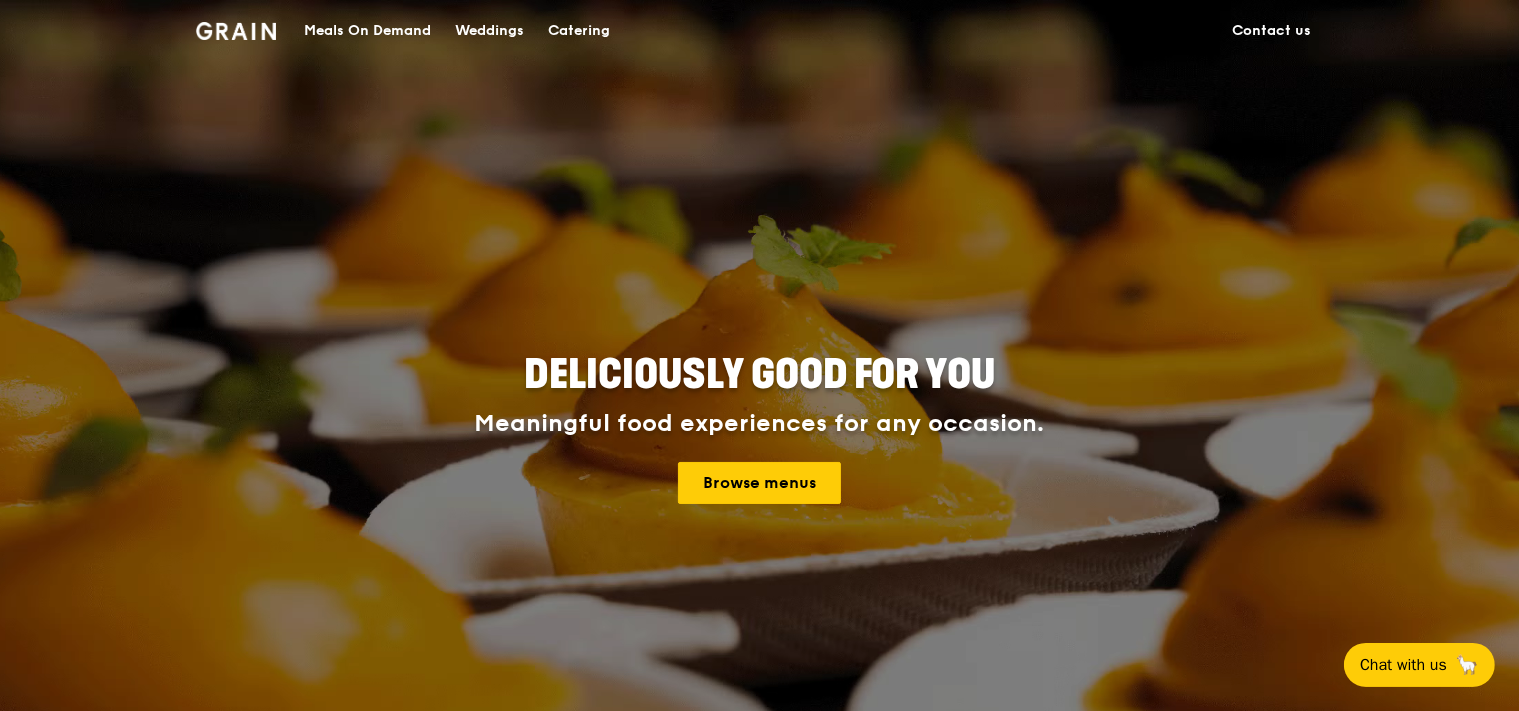 click on "Meals On Demand" at bounding box center [367, 31] 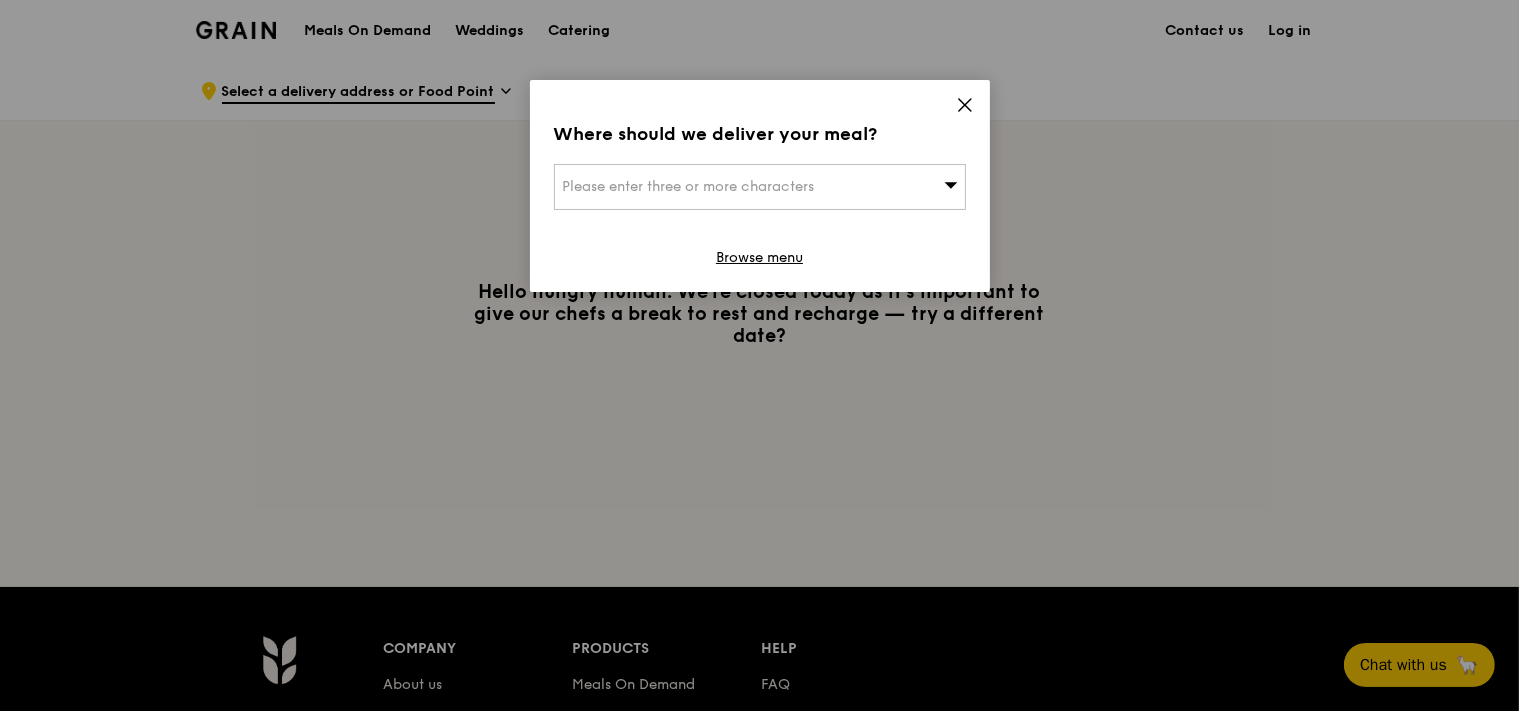 click on "Please enter three or more characters" at bounding box center [689, 186] 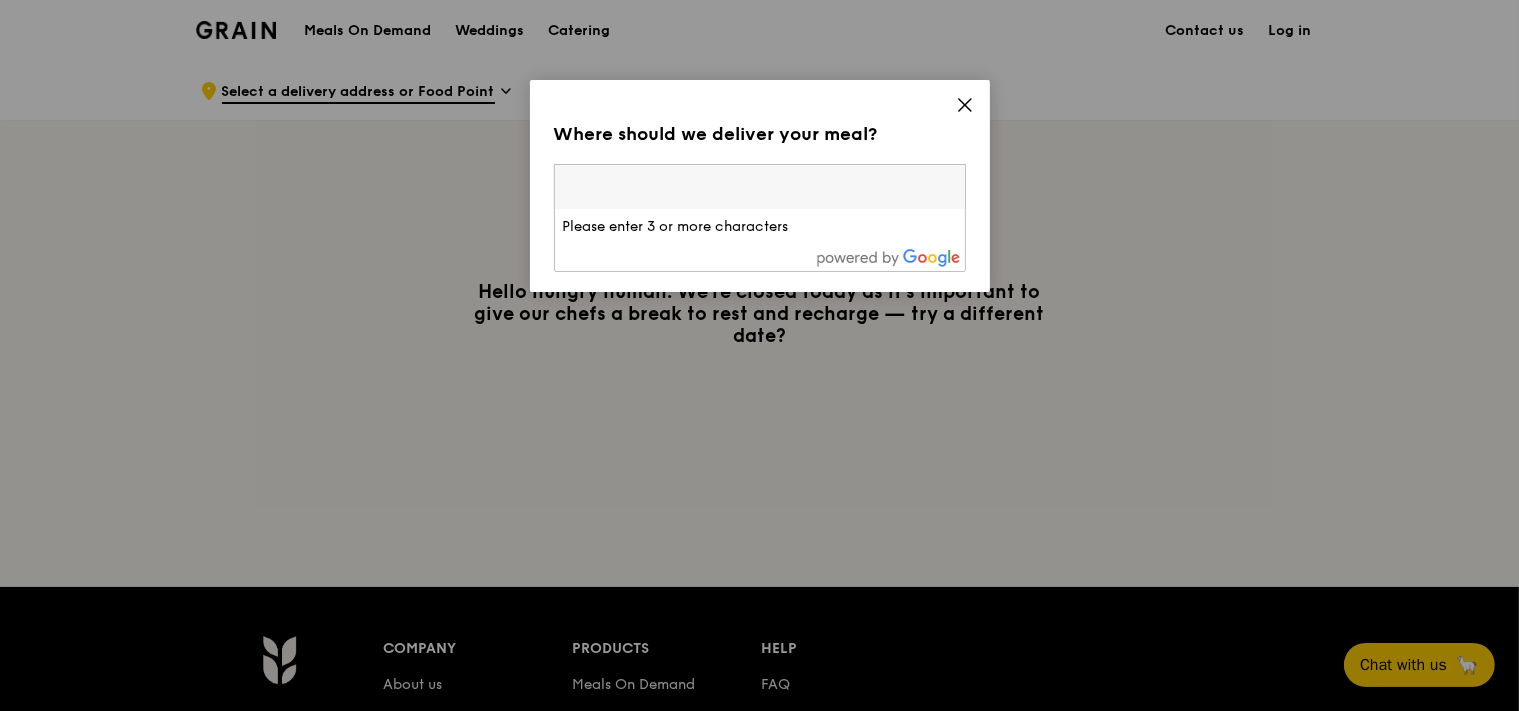 click 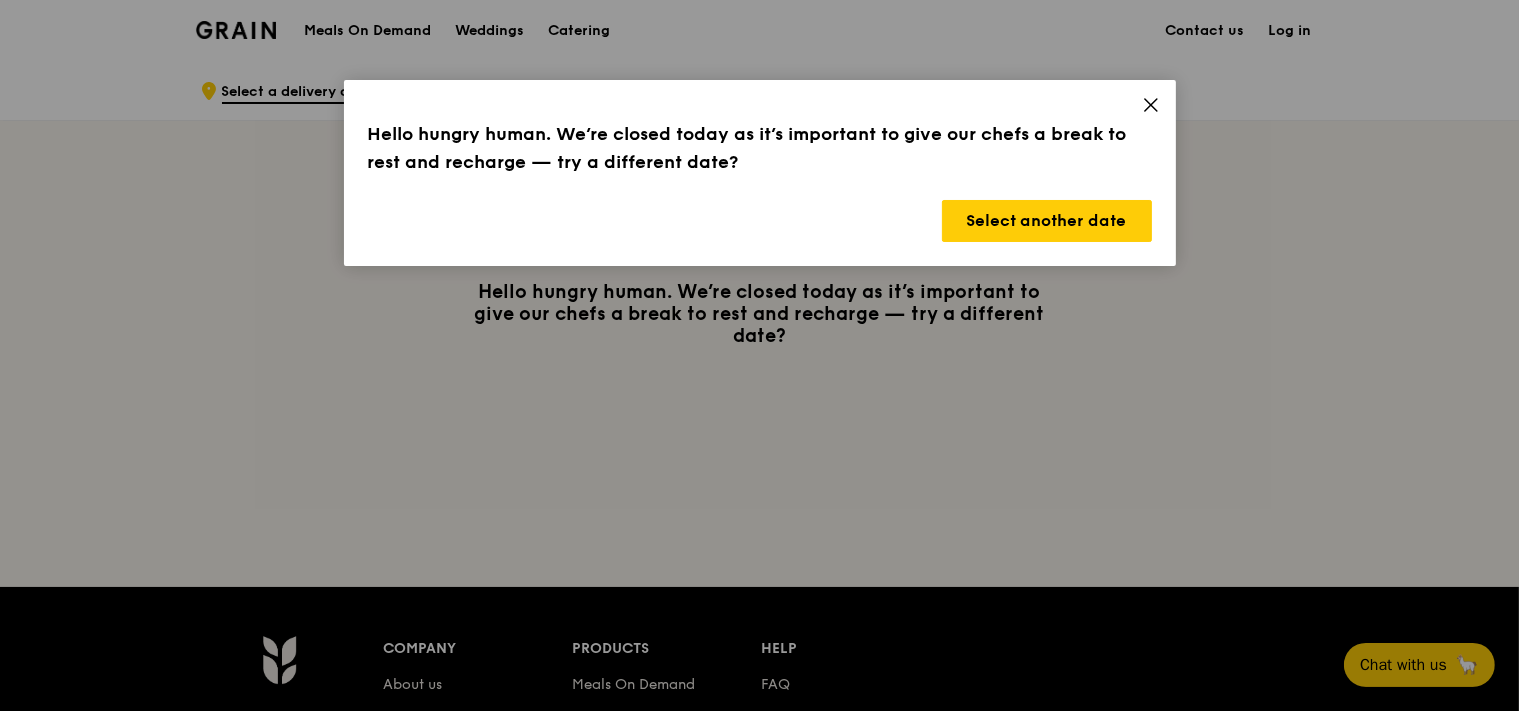 click 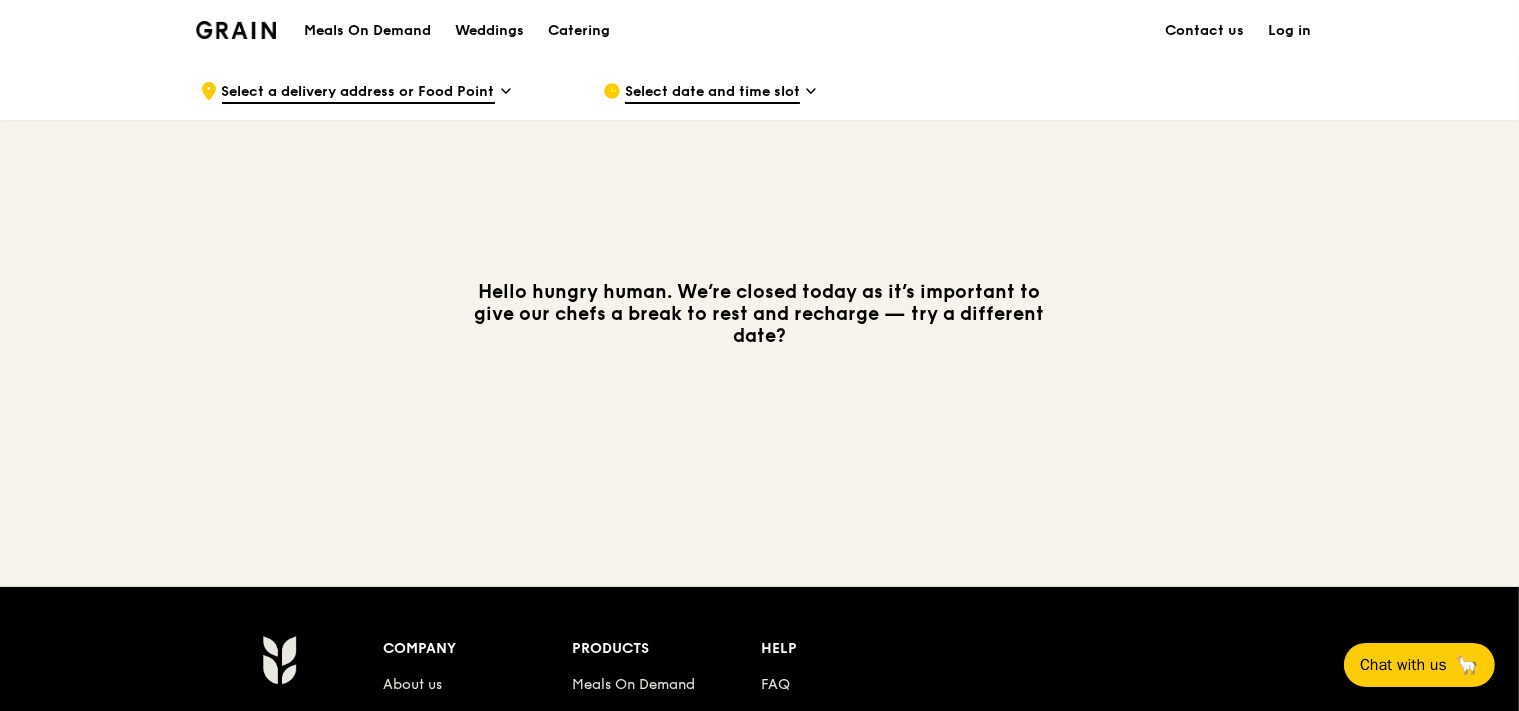 click on "Select a delivery address or Food Point" at bounding box center [358, 93] 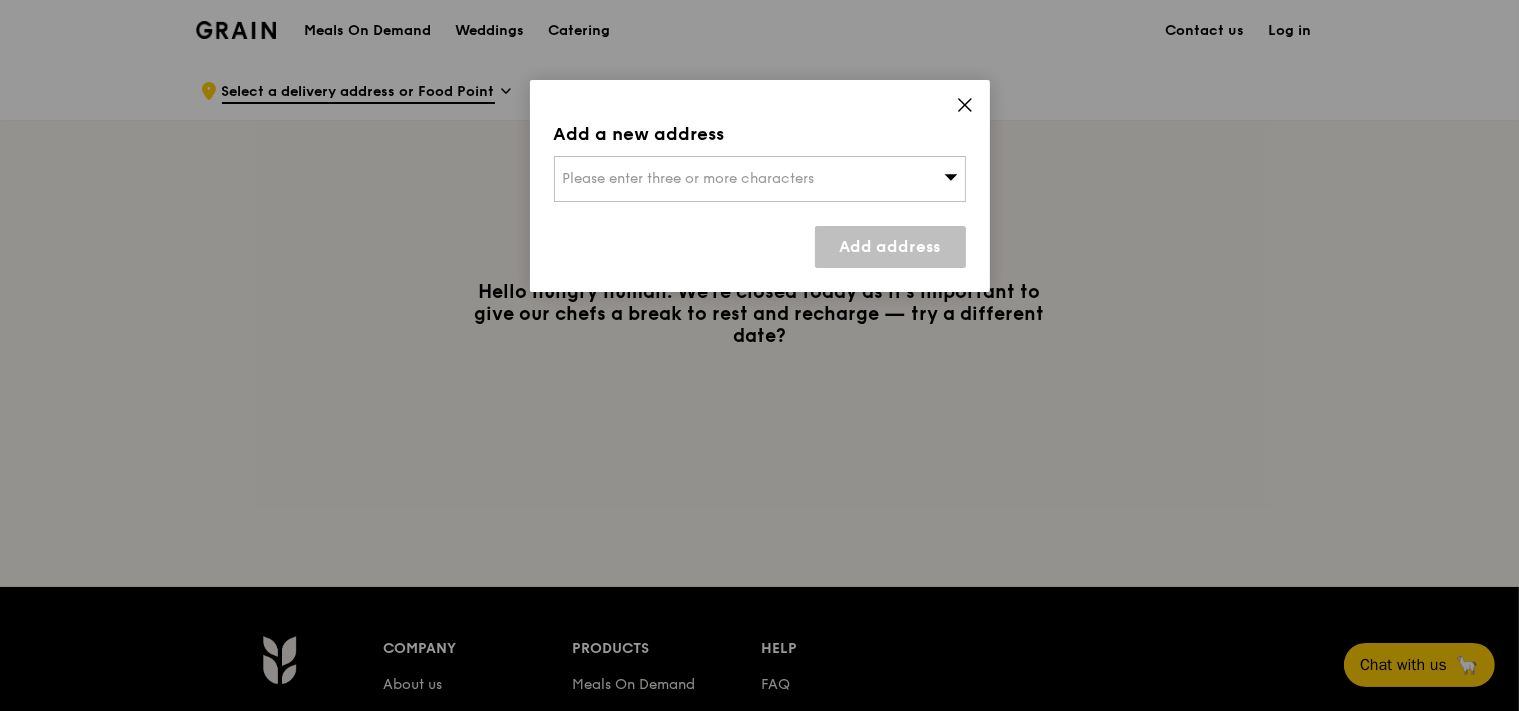 click on "Please enter three or more characters" at bounding box center (689, 178) 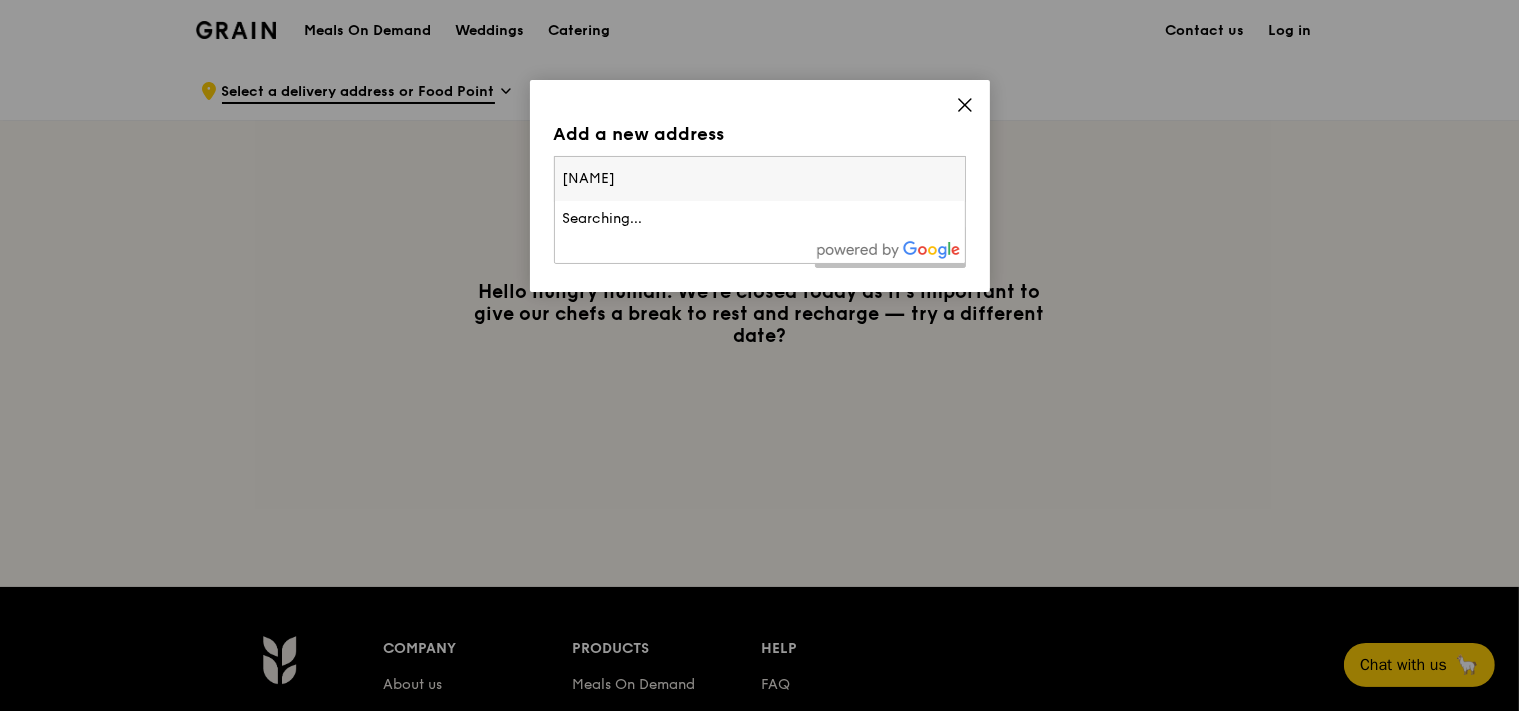 type on "[NAME]" 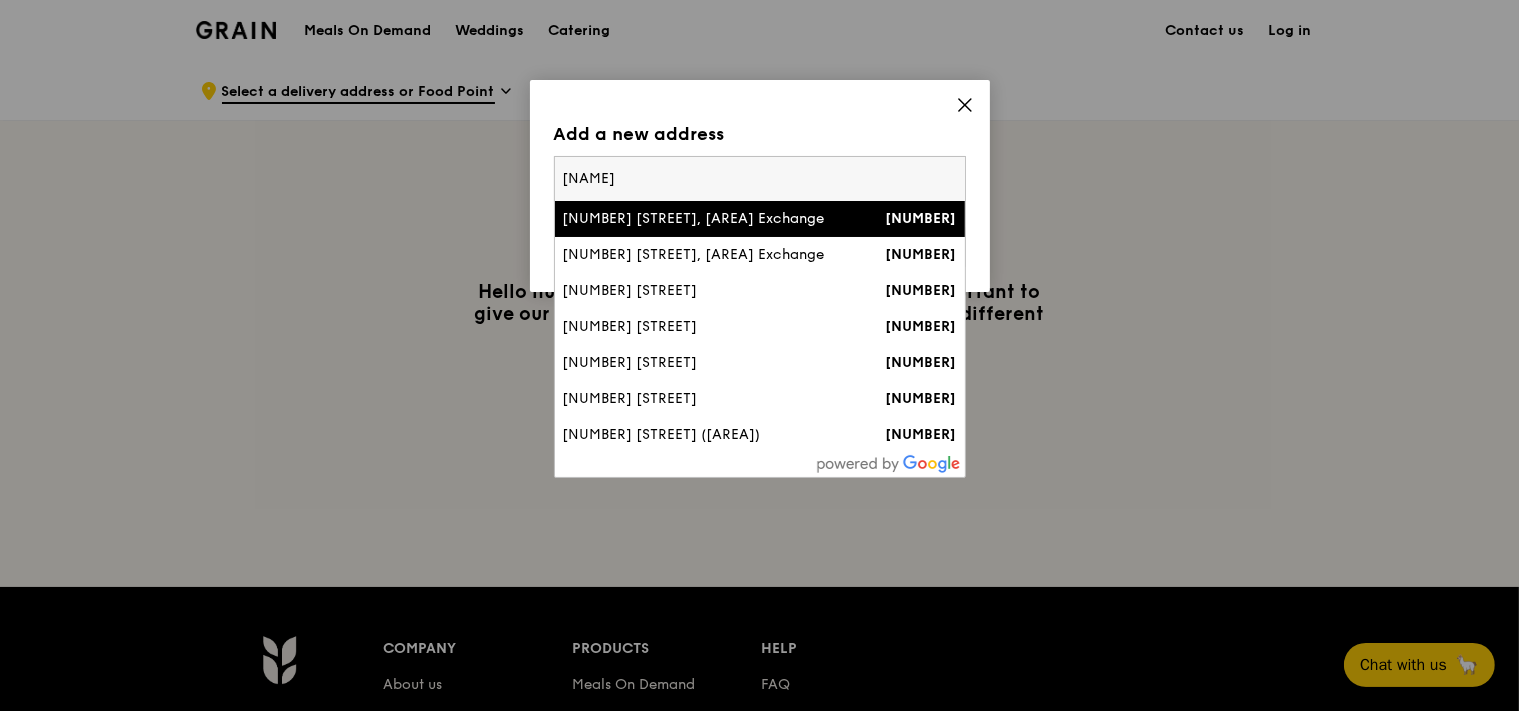 click on "[NUMBER] [STREET], [AREA] Exchange" at bounding box center [711, 219] 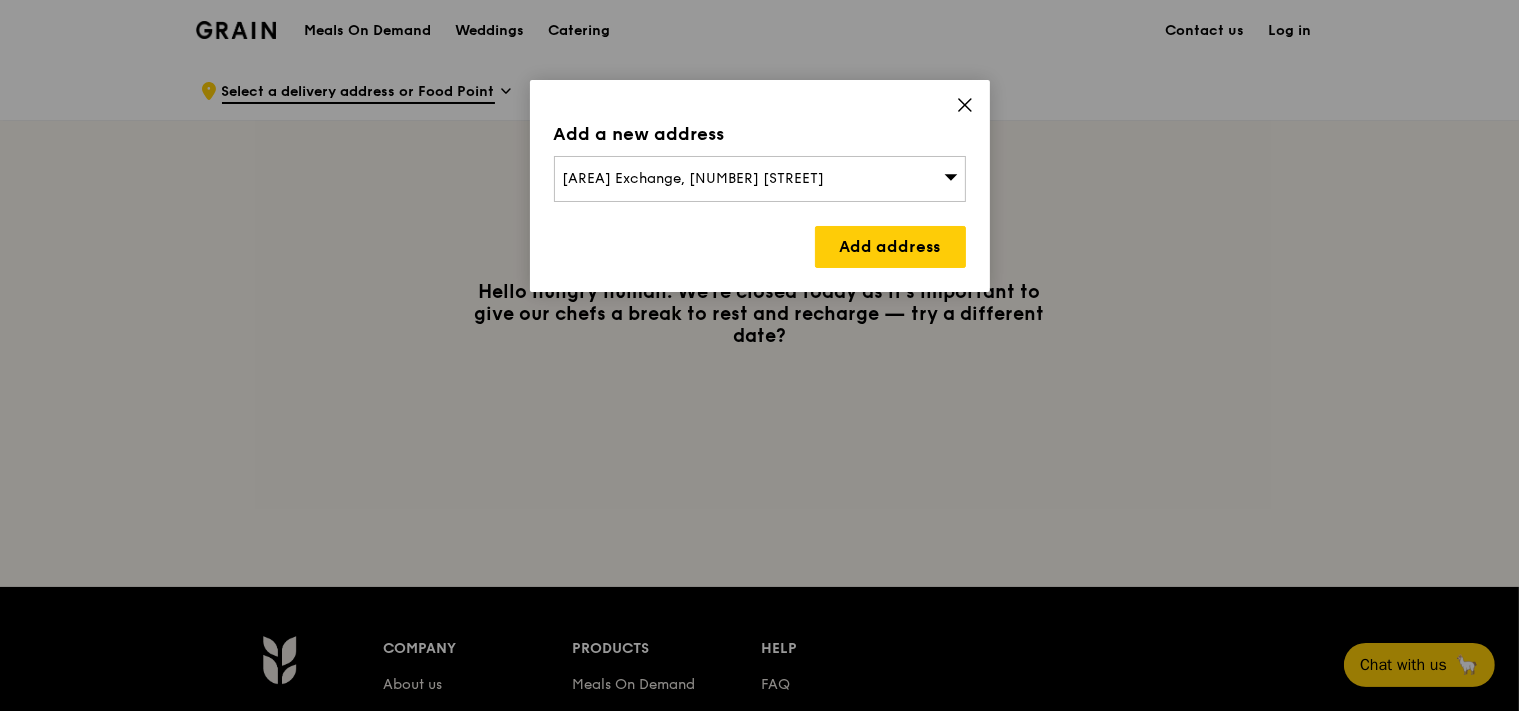 click 